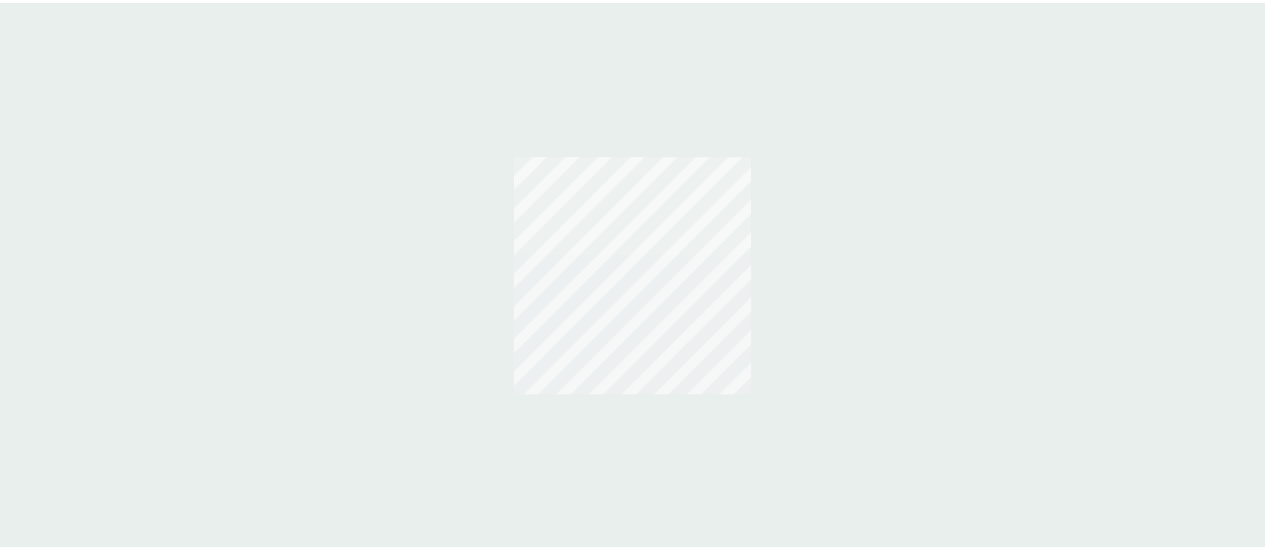scroll, scrollTop: 0, scrollLeft: 0, axis: both 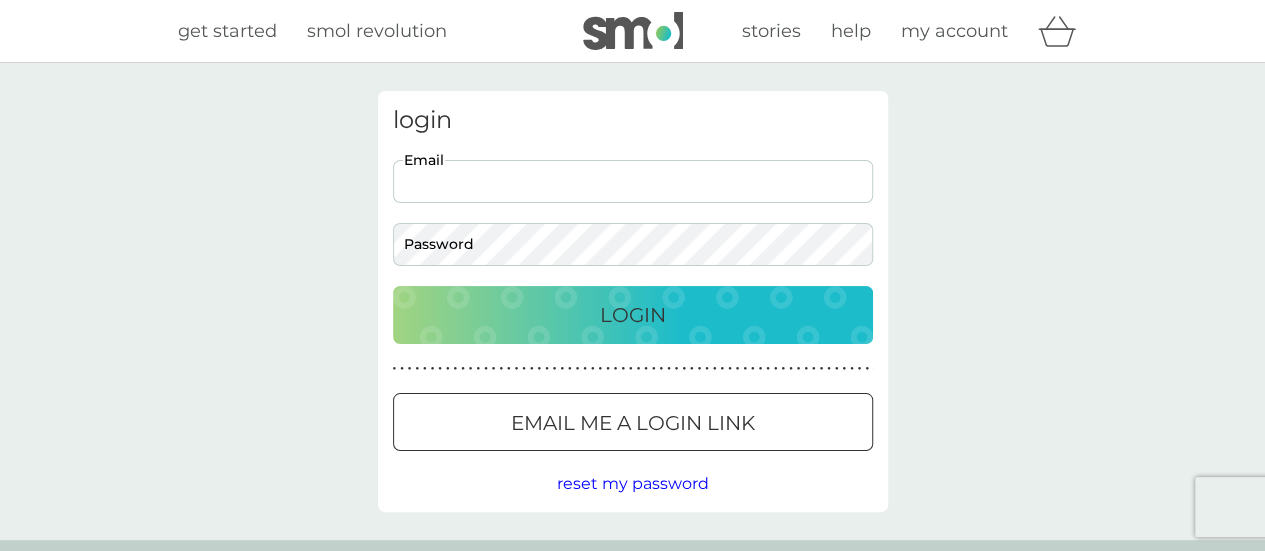 click on "Email" at bounding box center (633, 181) 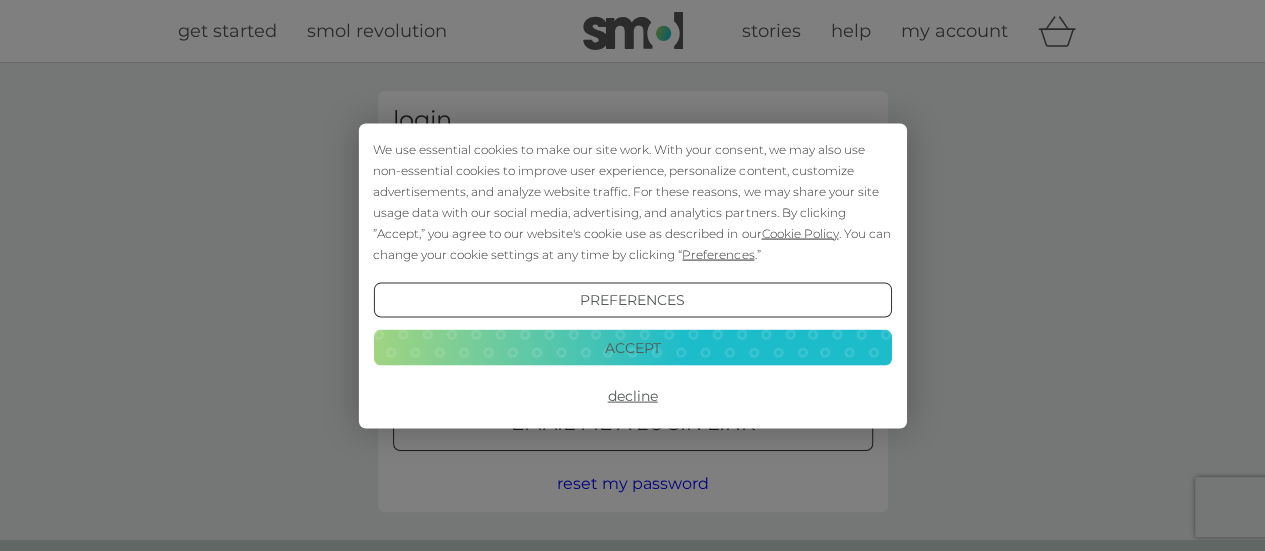 click on "Accept" at bounding box center (632, 348) 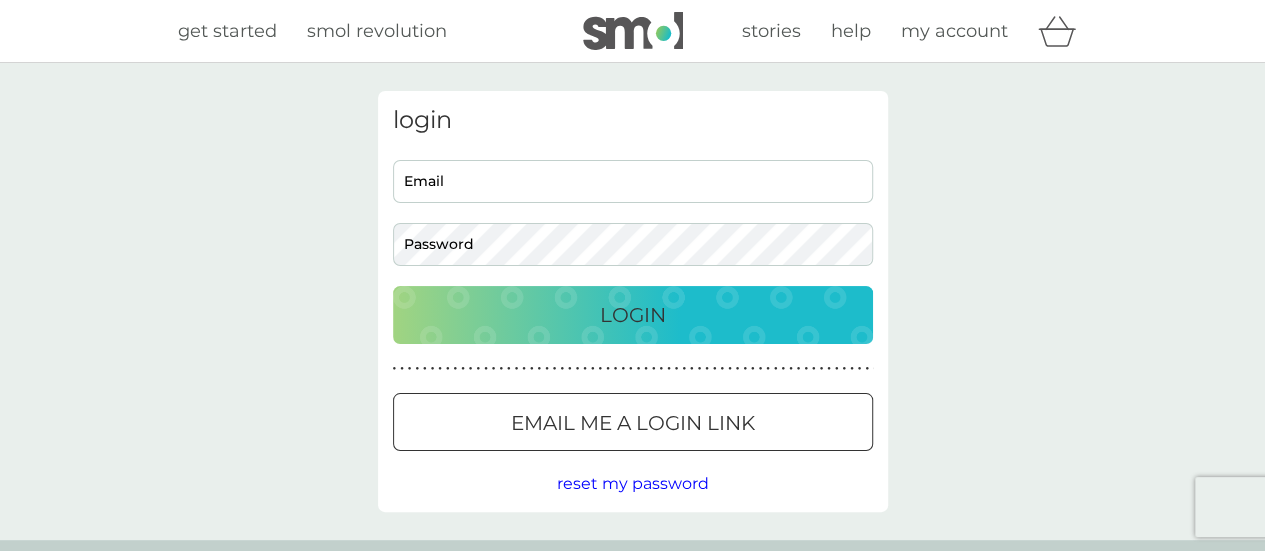 click on "Email" at bounding box center [633, 181] 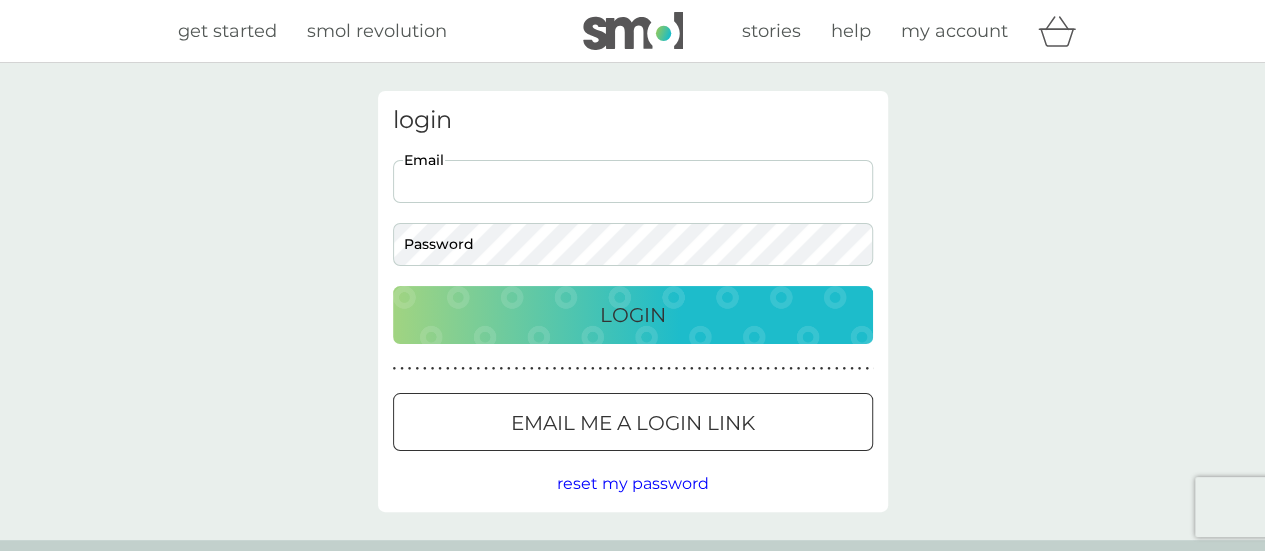 scroll, scrollTop: 0, scrollLeft: 0, axis: both 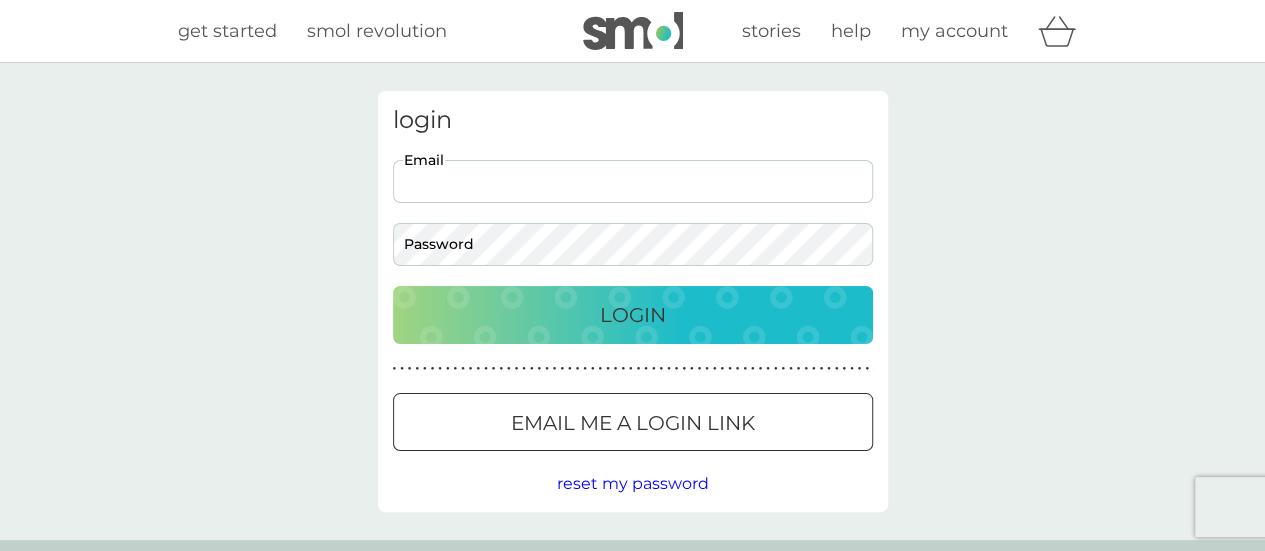click on "Email" at bounding box center (633, 181) 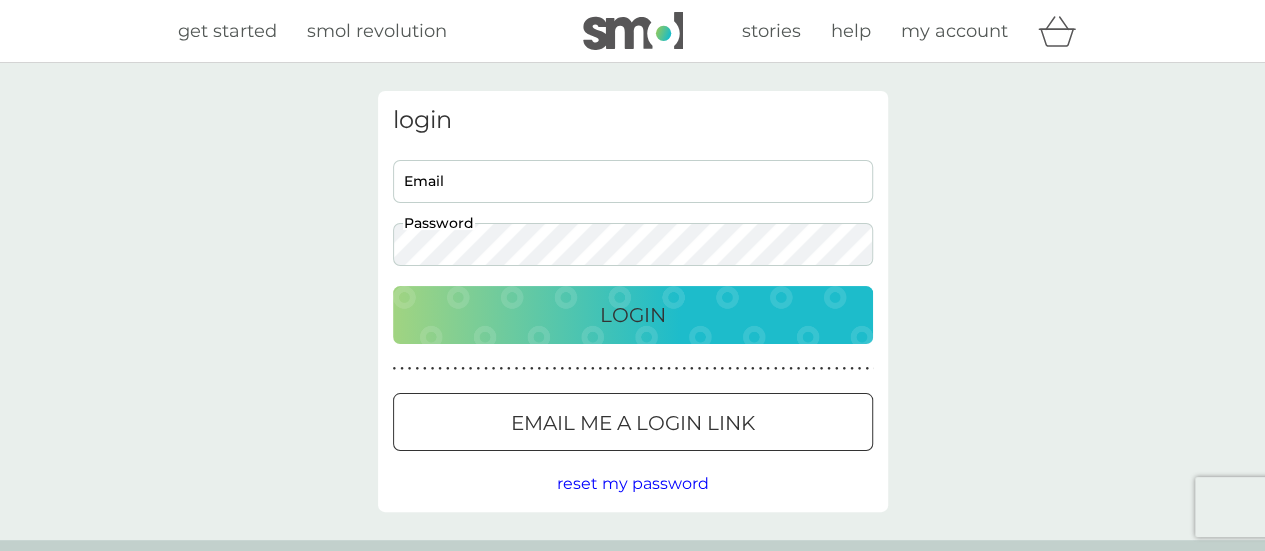 click on "Email" at bounding box center [633, 181] 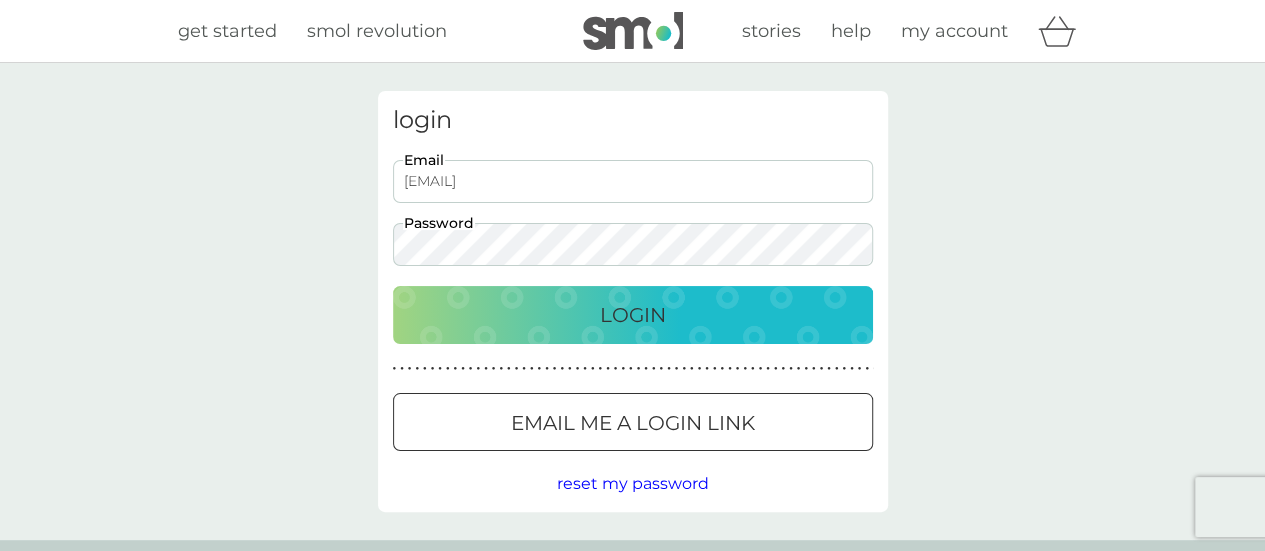type on "[EMAIL]" 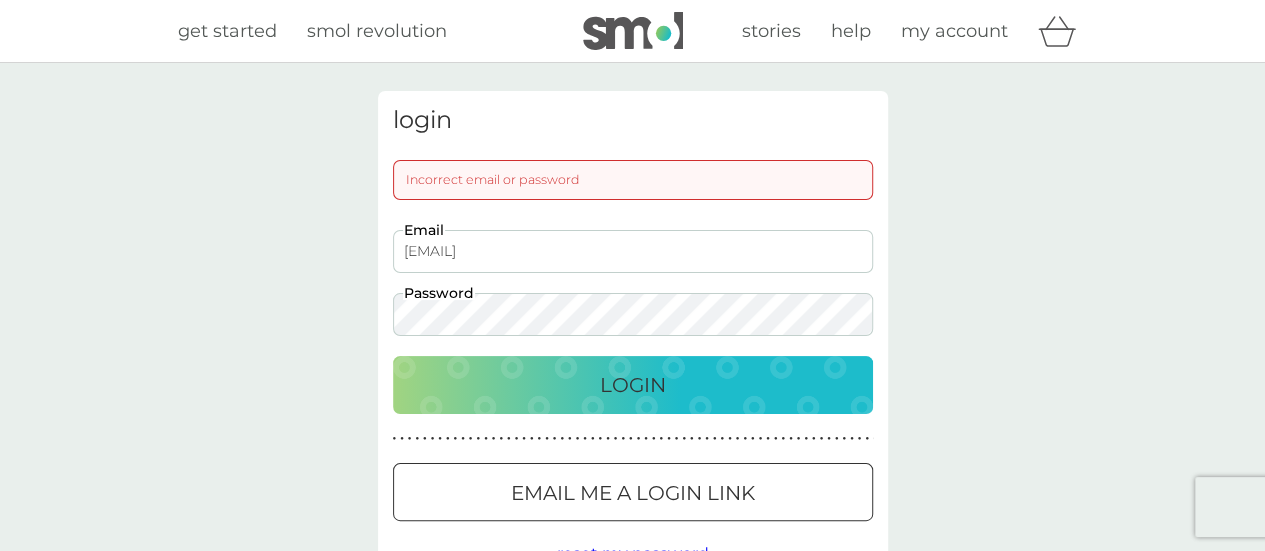 click on "Incorrect email or password" at bounding box center [633, 180] 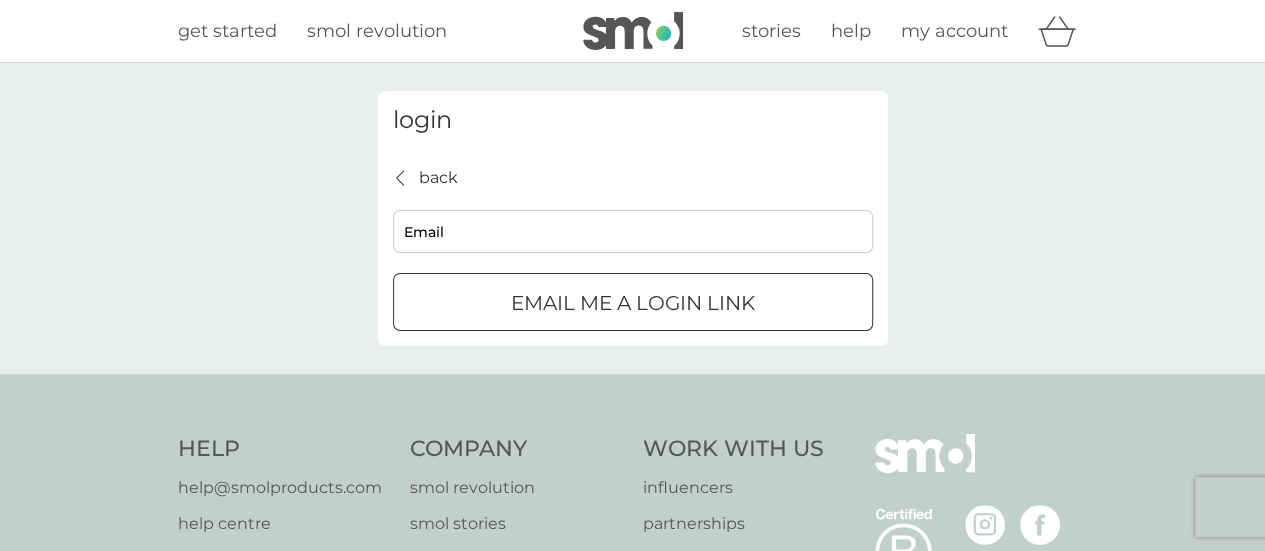 click on "Email" at bounding box center (633, 231) 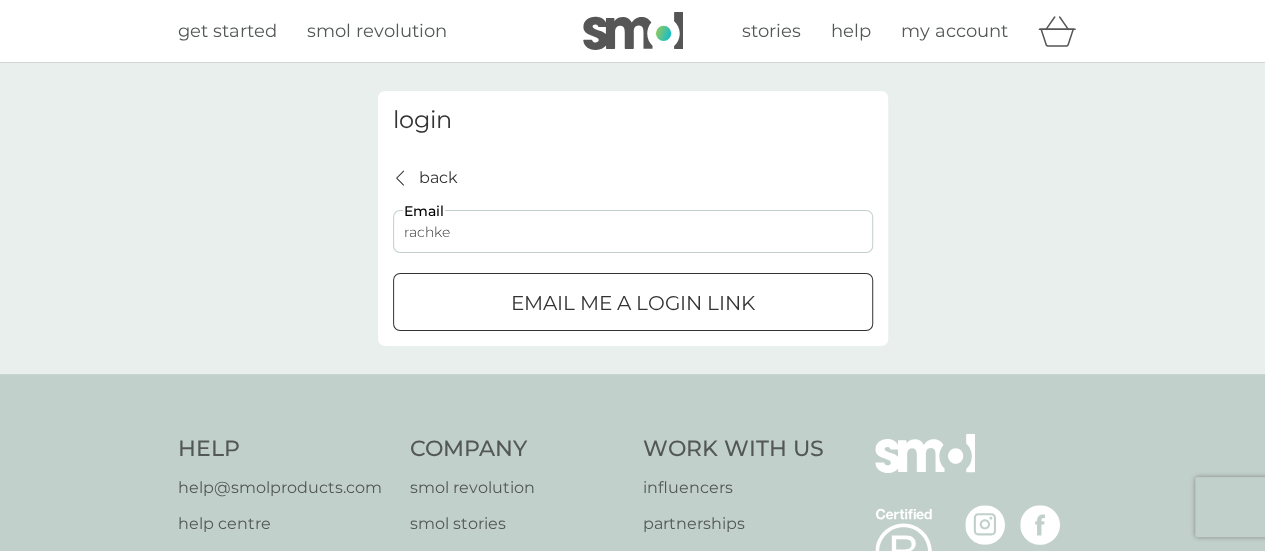 type on "[EMAIL]" 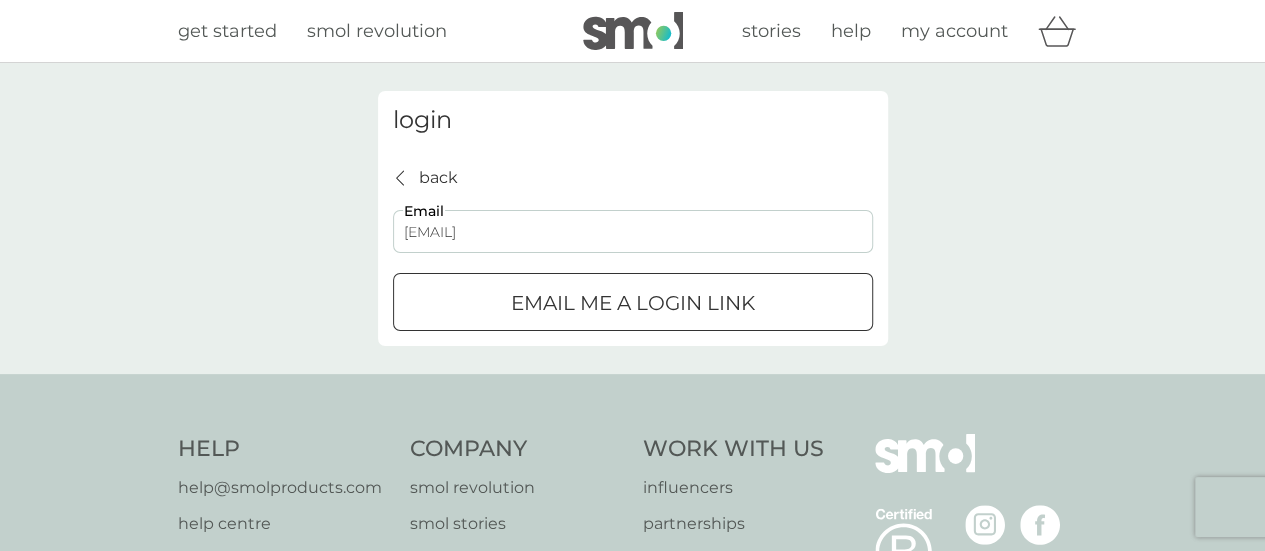 click on "Email me a login link" at bounding box center (633, 303) 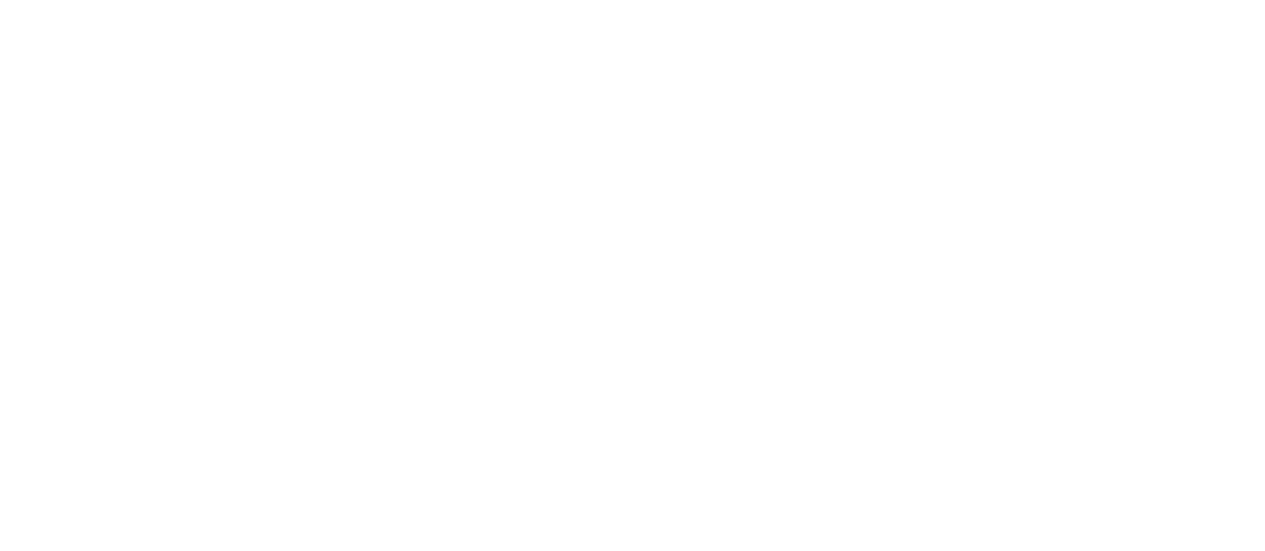 scroll, scrollTop: 0, scrollLeft: 0, axis: both 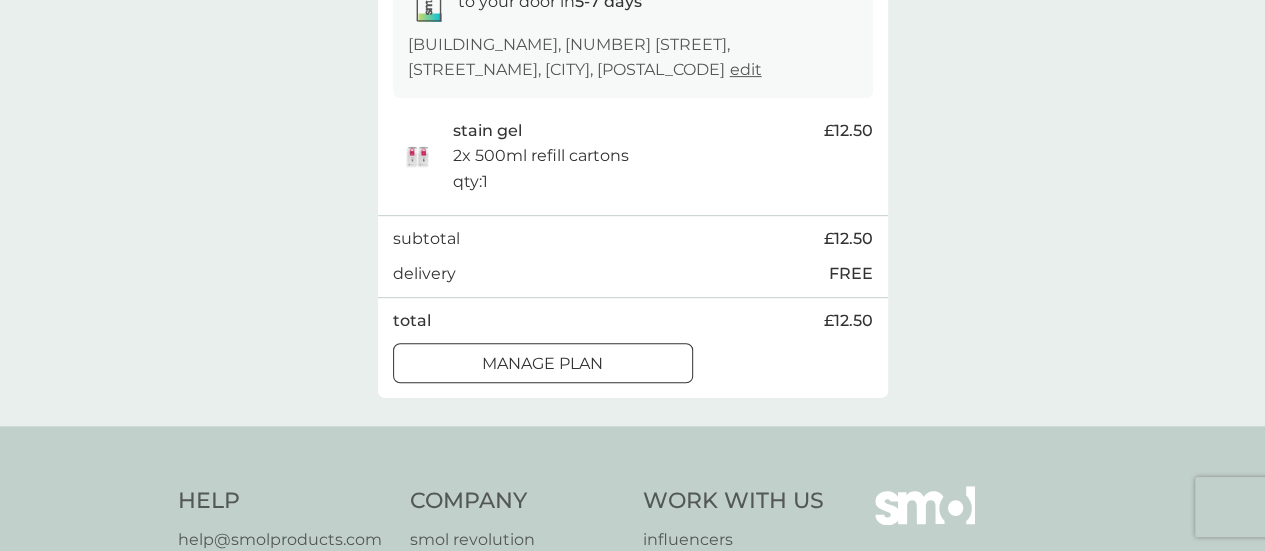 click at bounding box center [543, 364] 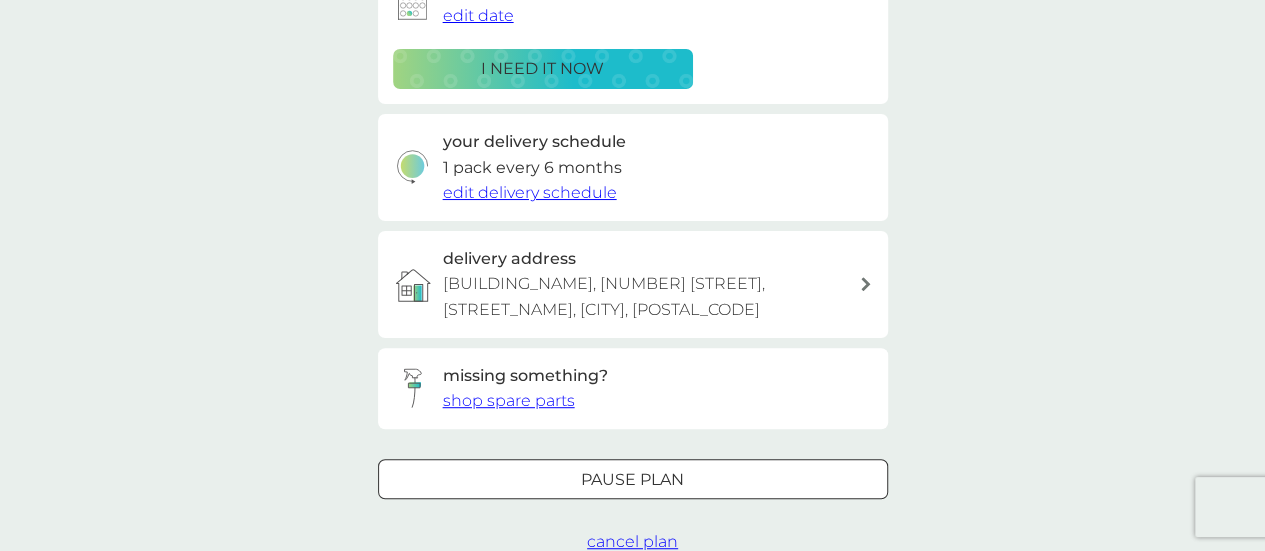 scroll, scrollTop: 0, scrollLeft: 0, axis: both 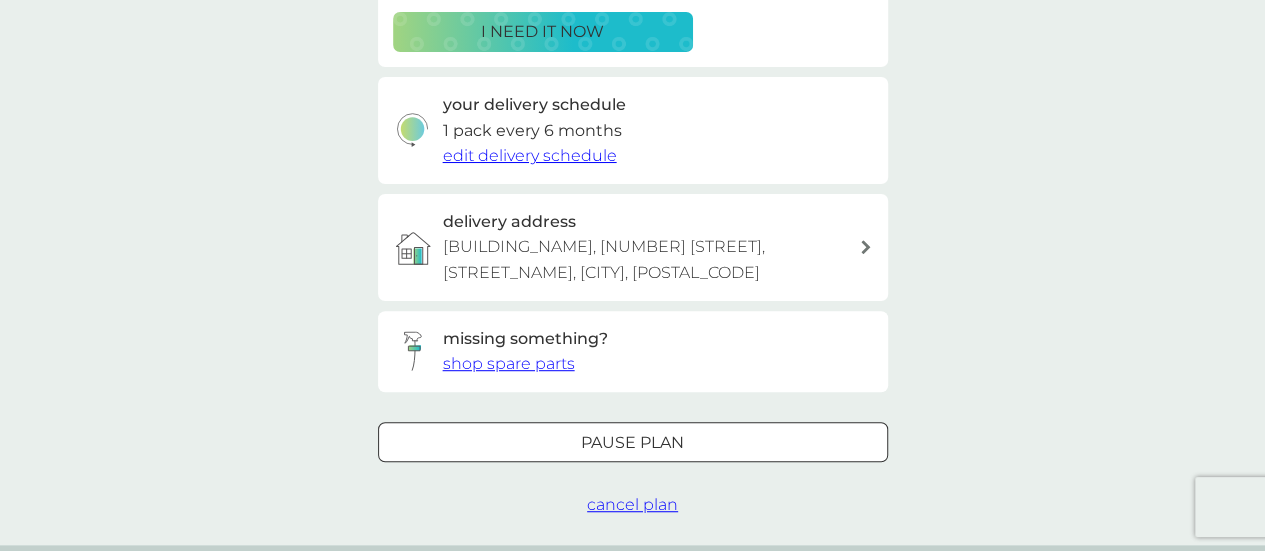 click on "cancel plan" at bounding box center [632, 504] 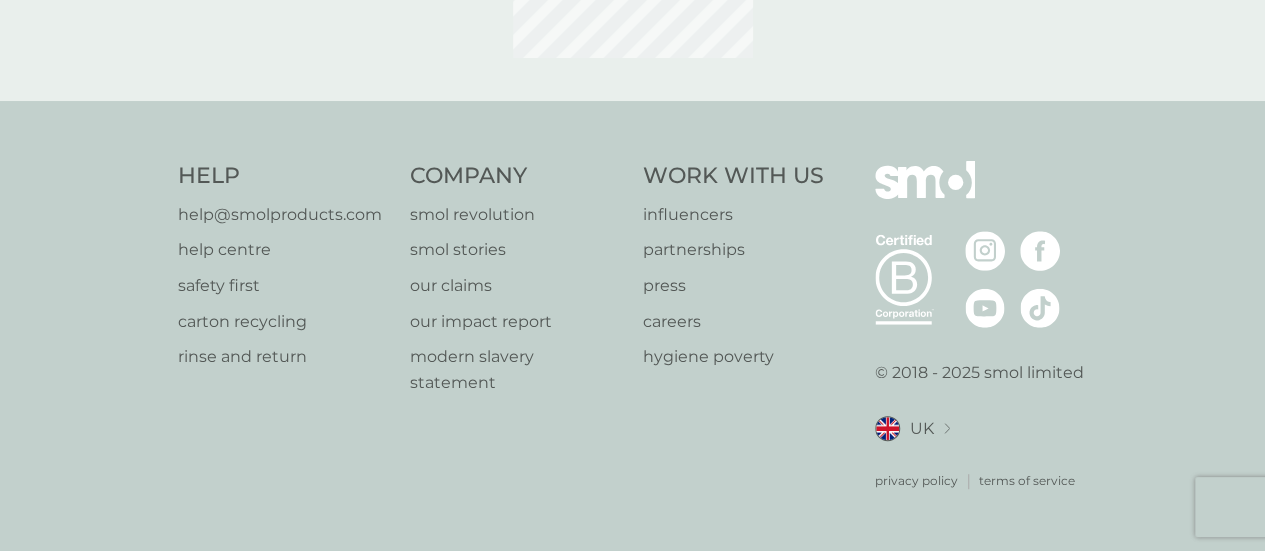 scroll, scrollTop: 0, scrollLeft: 0, axis: both 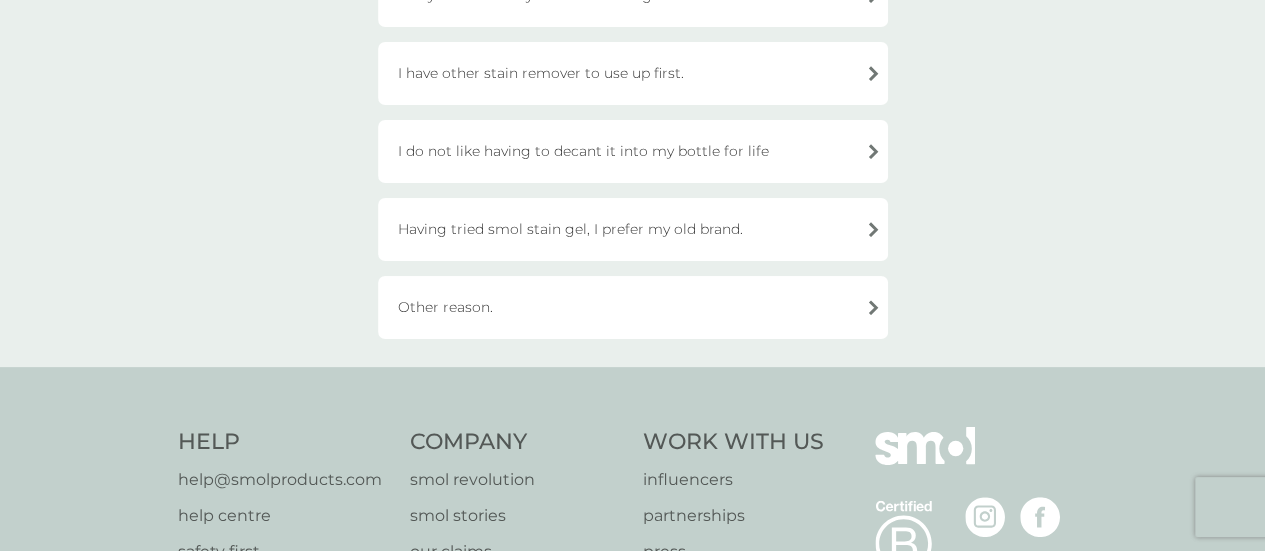 click on "Other reason." at bounding box center (633, 307) 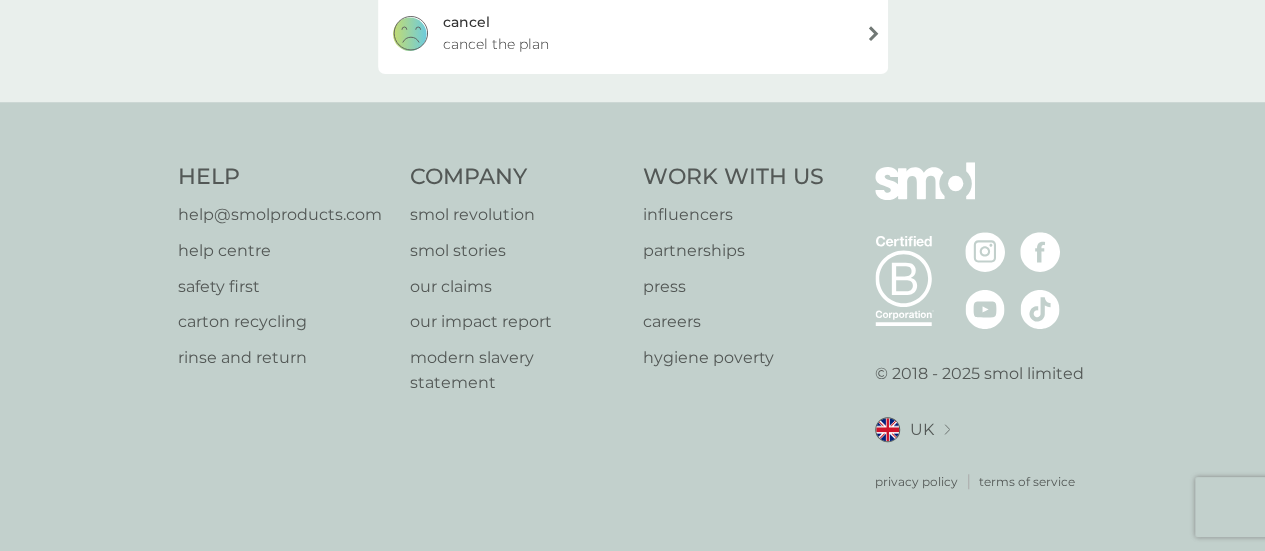 scroll, scrollTop: 522, scrollLeft: 0, axis: vertical 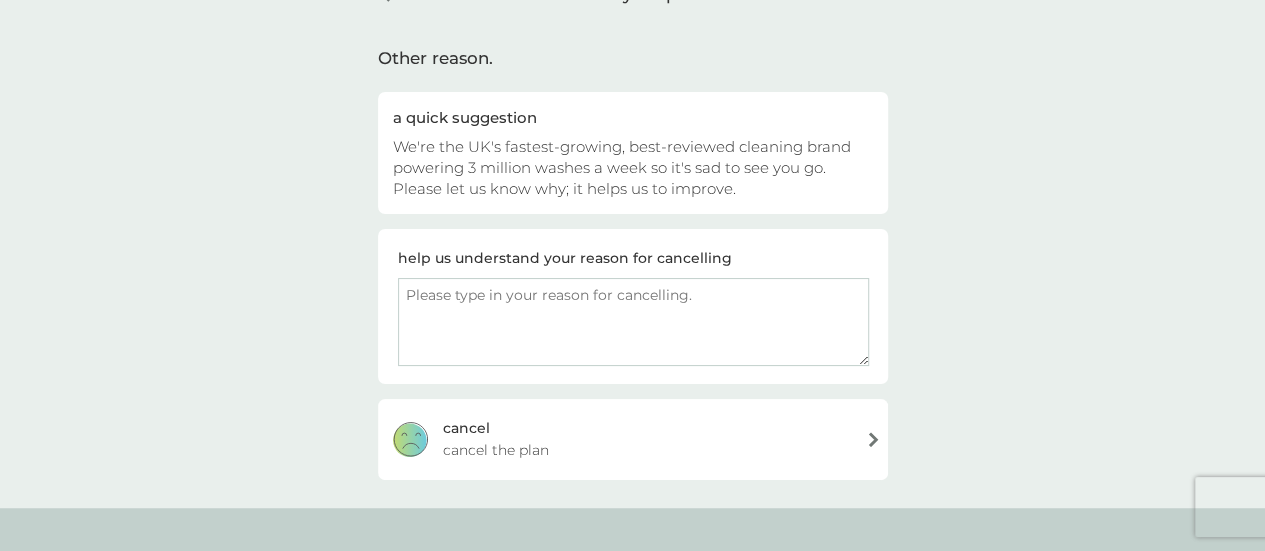 click on "cancel cancel the plan" at bounding box center [633, 439] 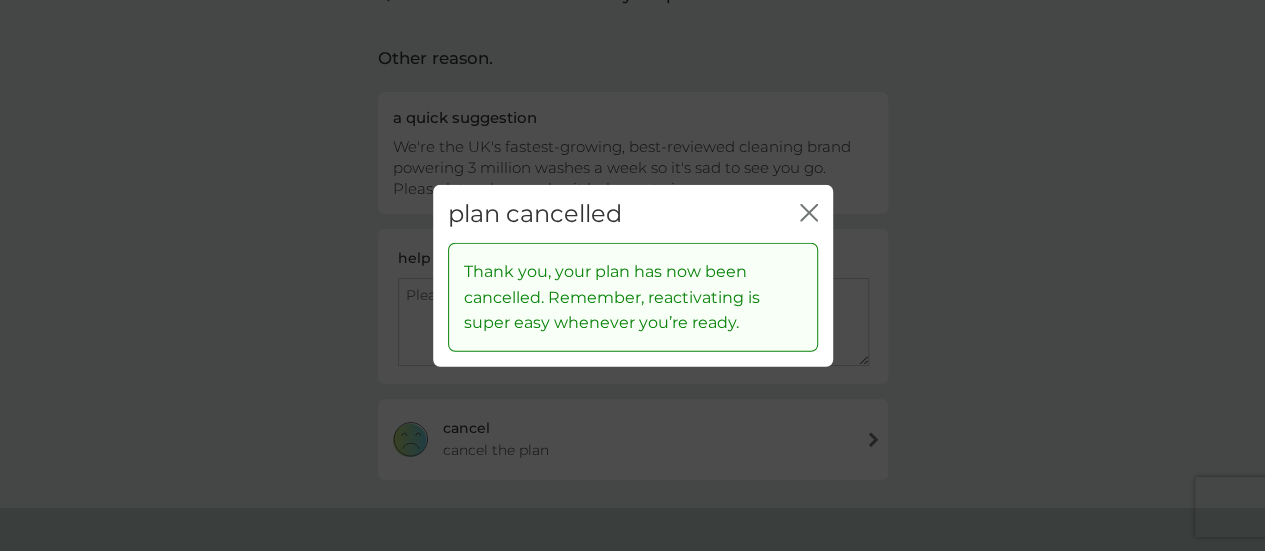 click on "close" 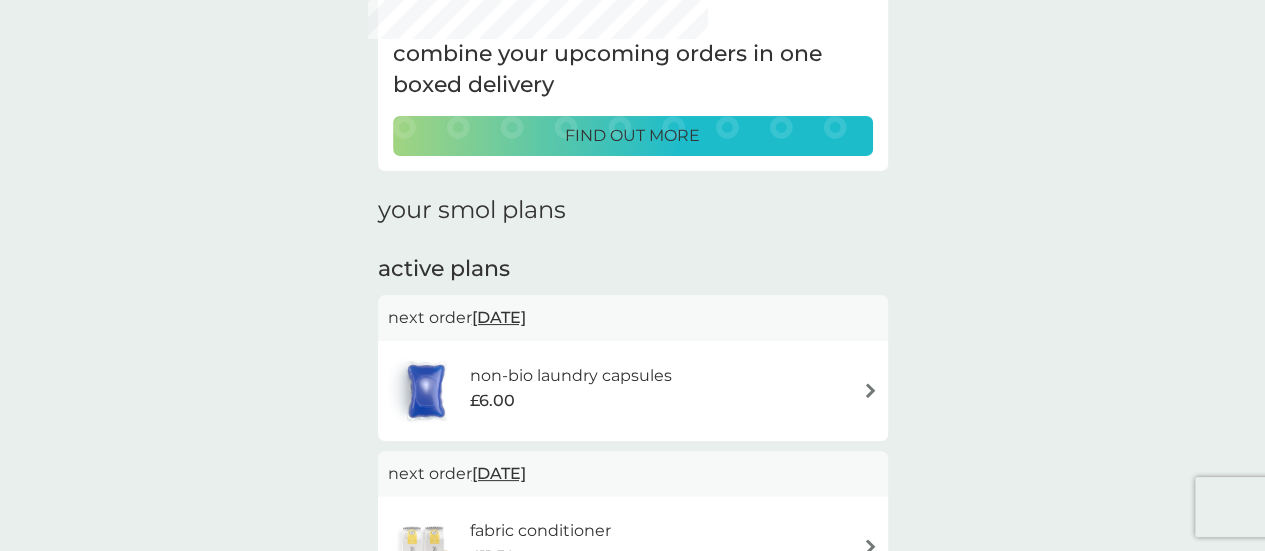 scroll, scrollTop: 0, scrollLeft: 0, axis: both 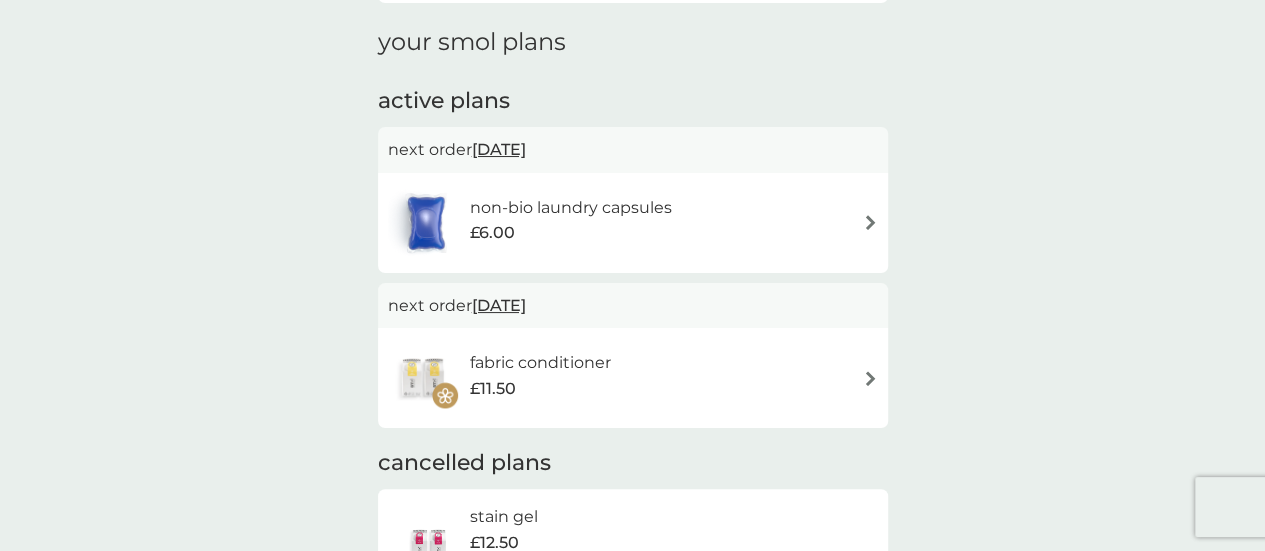 click on "non-bio laundry capsules £6.00" at bounding box center [633, 223] 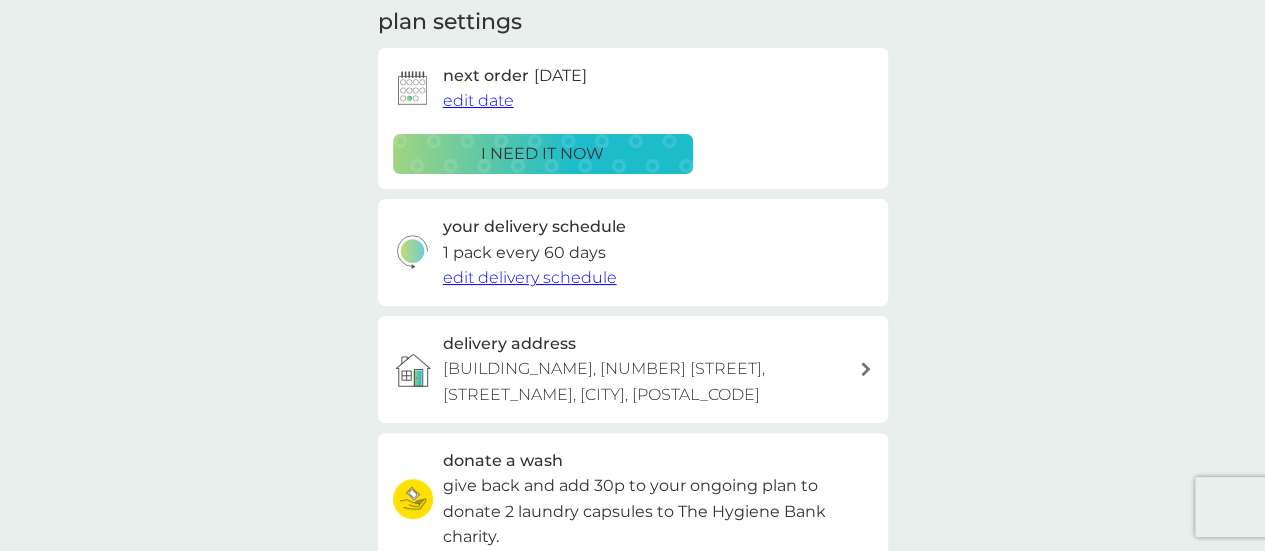 scroll, scrollTop: 0, scrollLeft: 0, axis: both 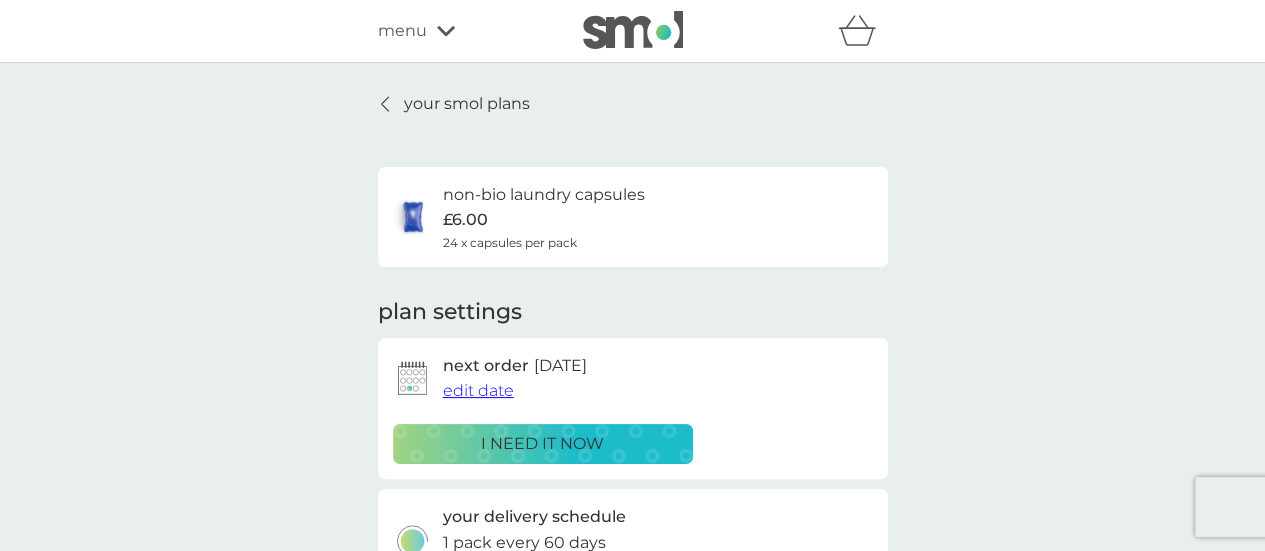 click on "edit date" at bounding box center (478, 390) 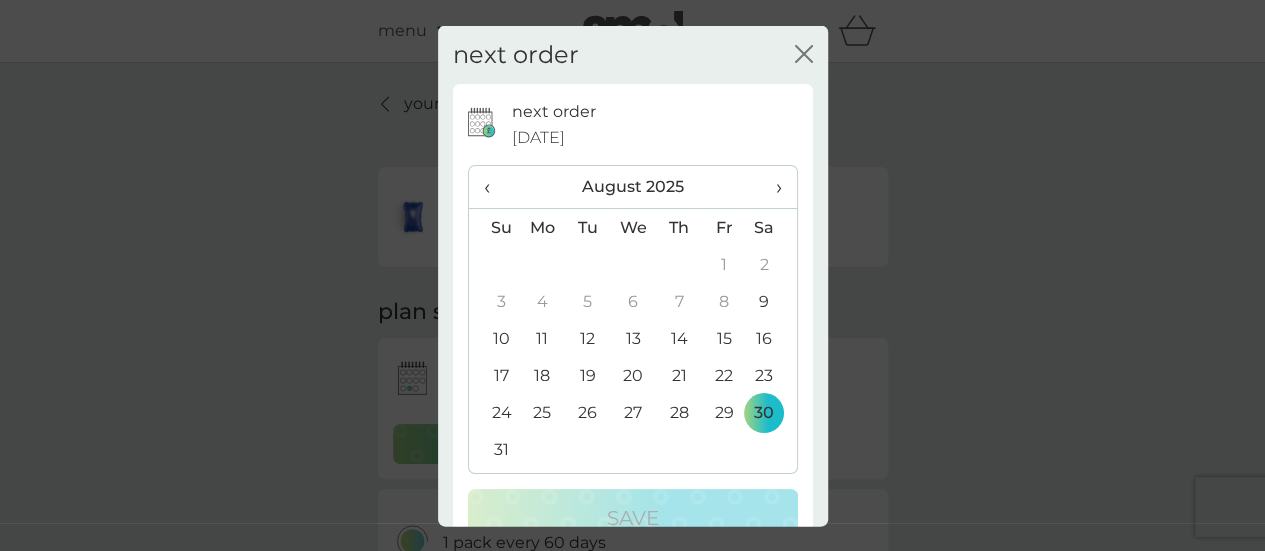 click on "›" at bounding box center (771, 187) 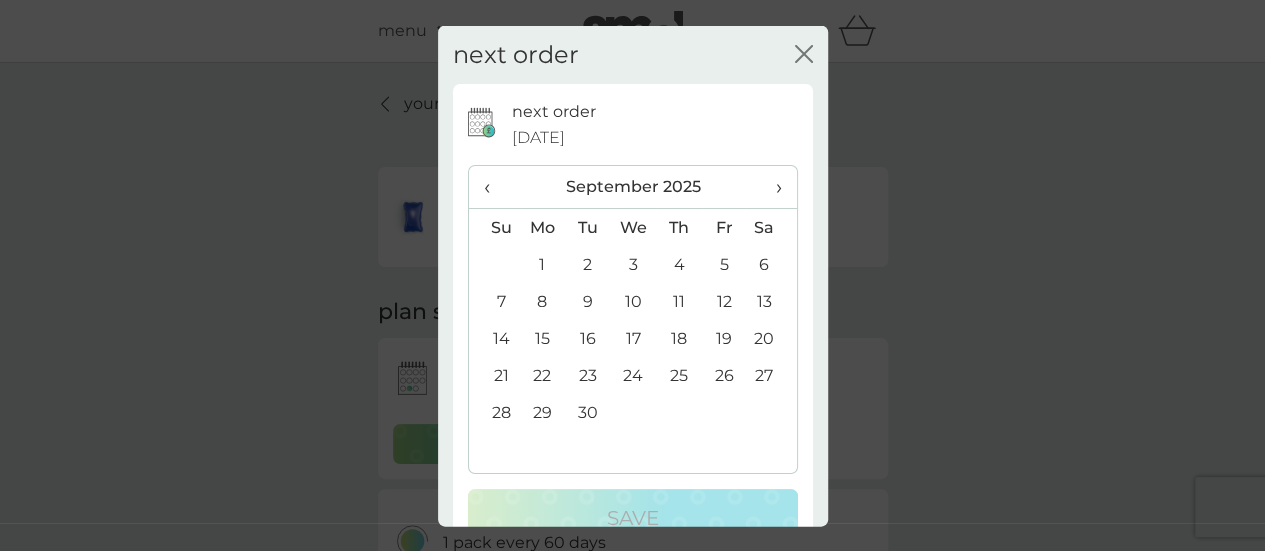 click on "›" at bounding box center [771, 187] 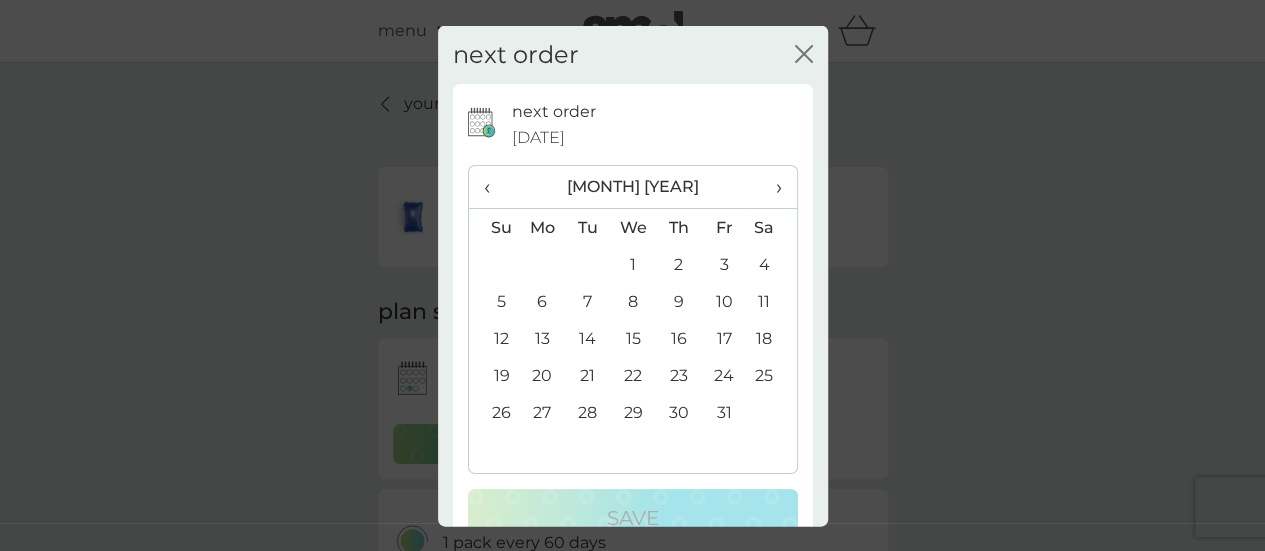 click on "1" at bounding box center (633, 264) 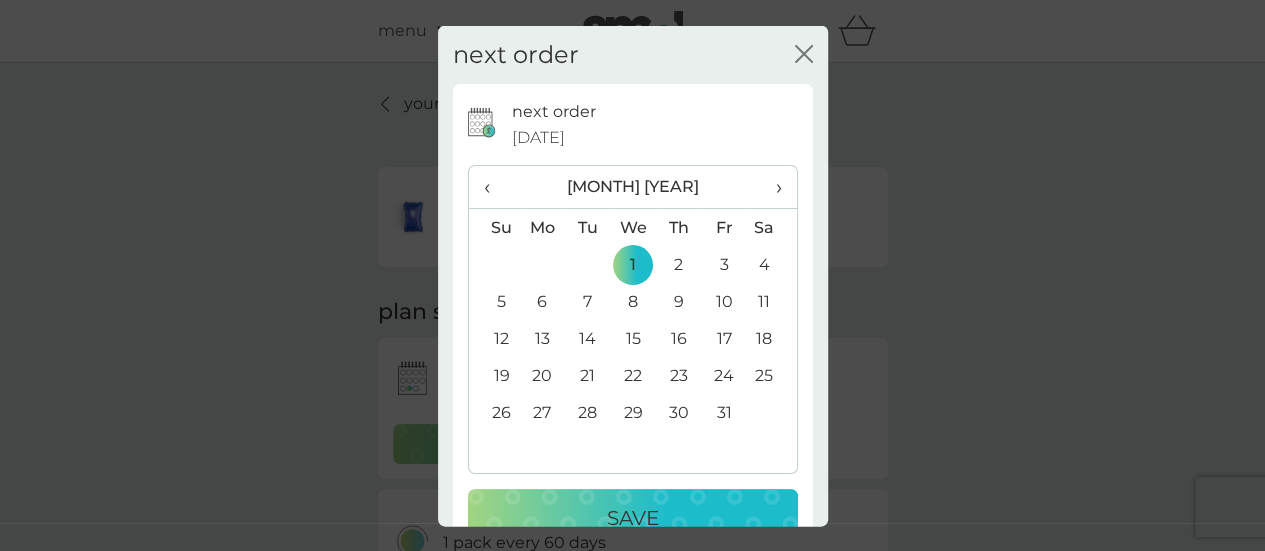 click on "Save" at bounding box center (633, 518) 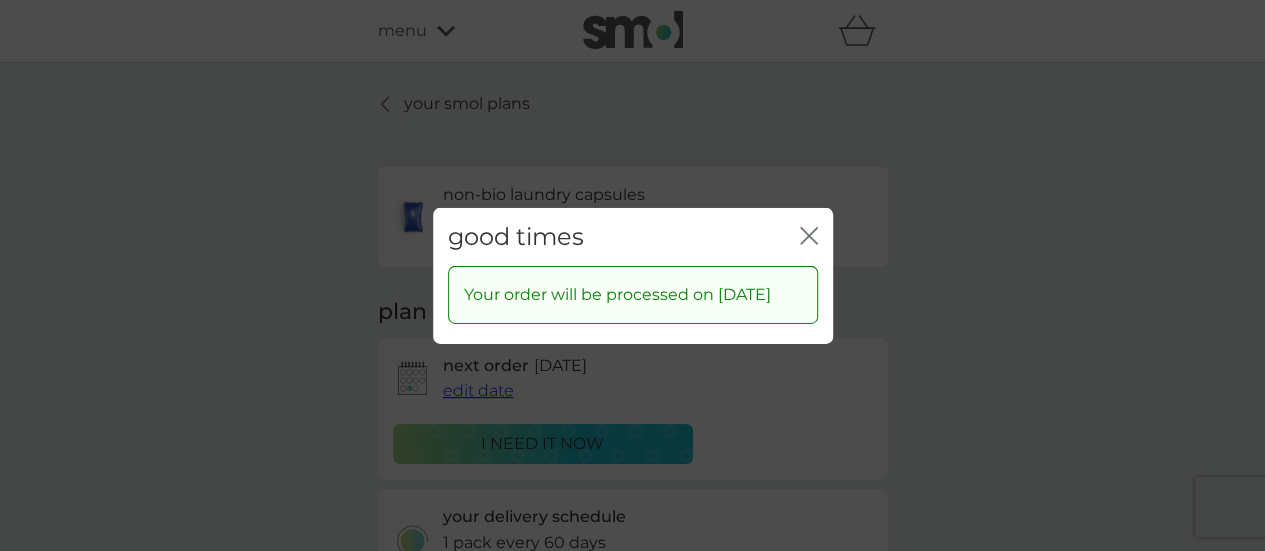 click on "close" 